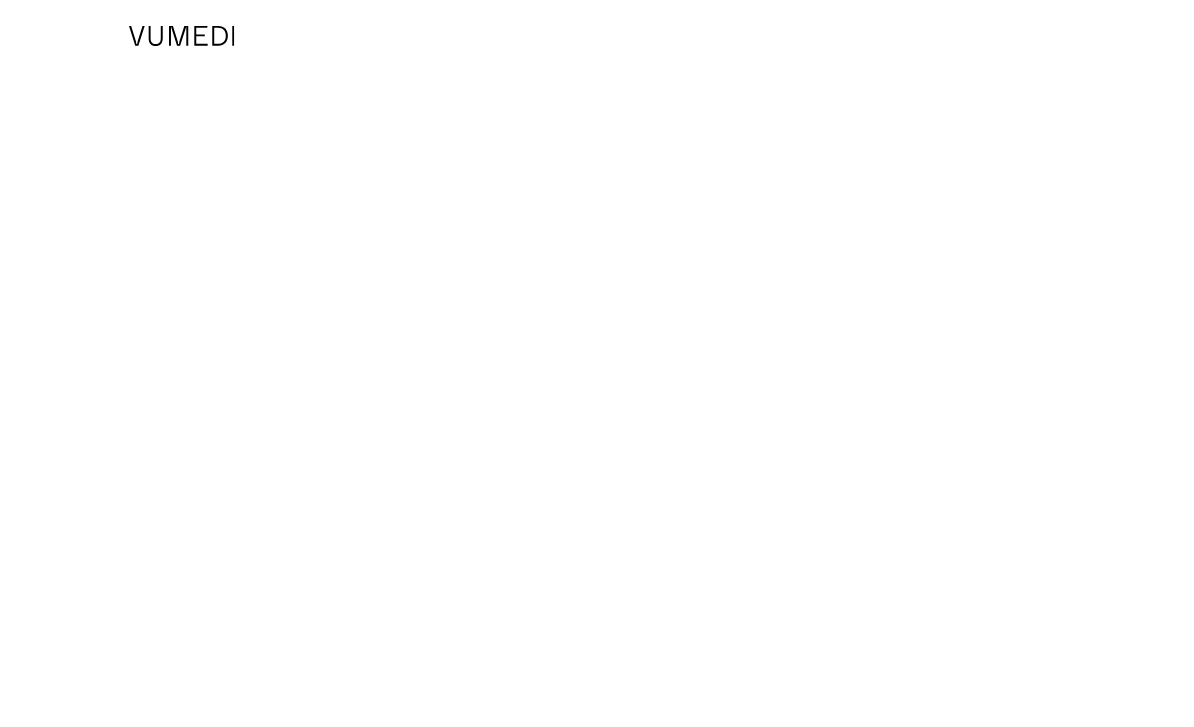 scroll, scrollTop: 0, scrollLeft: 0, axis: both 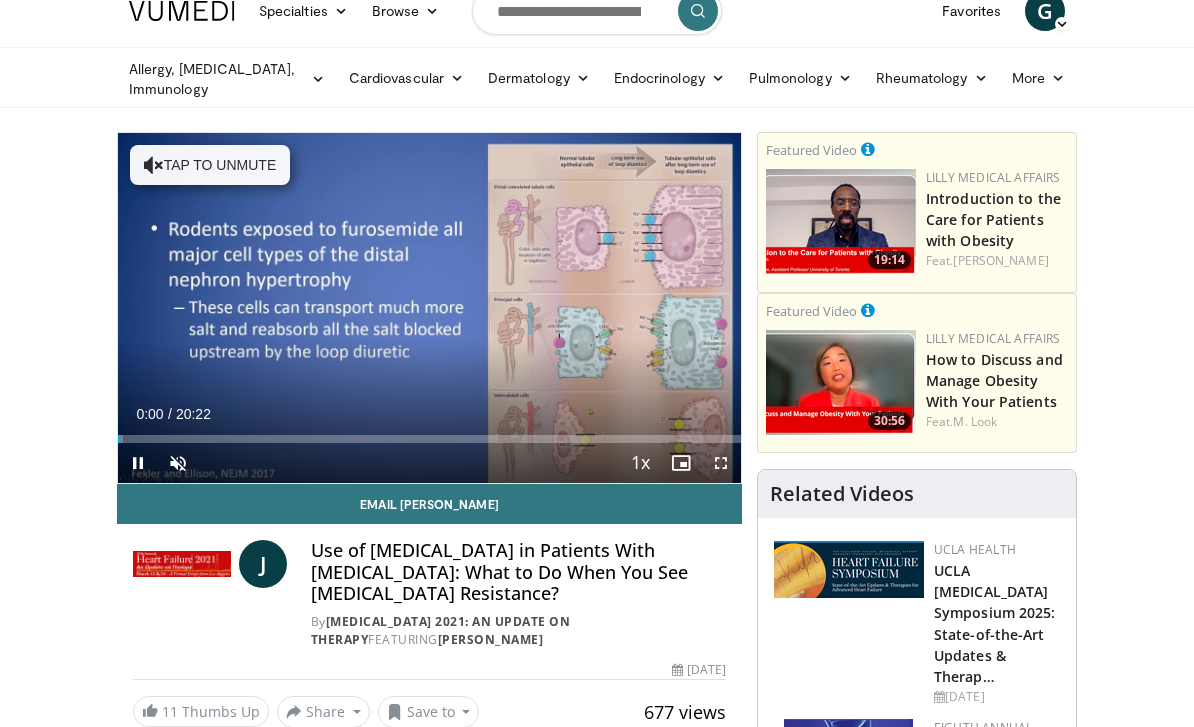 click at bounding box center [178, 463] 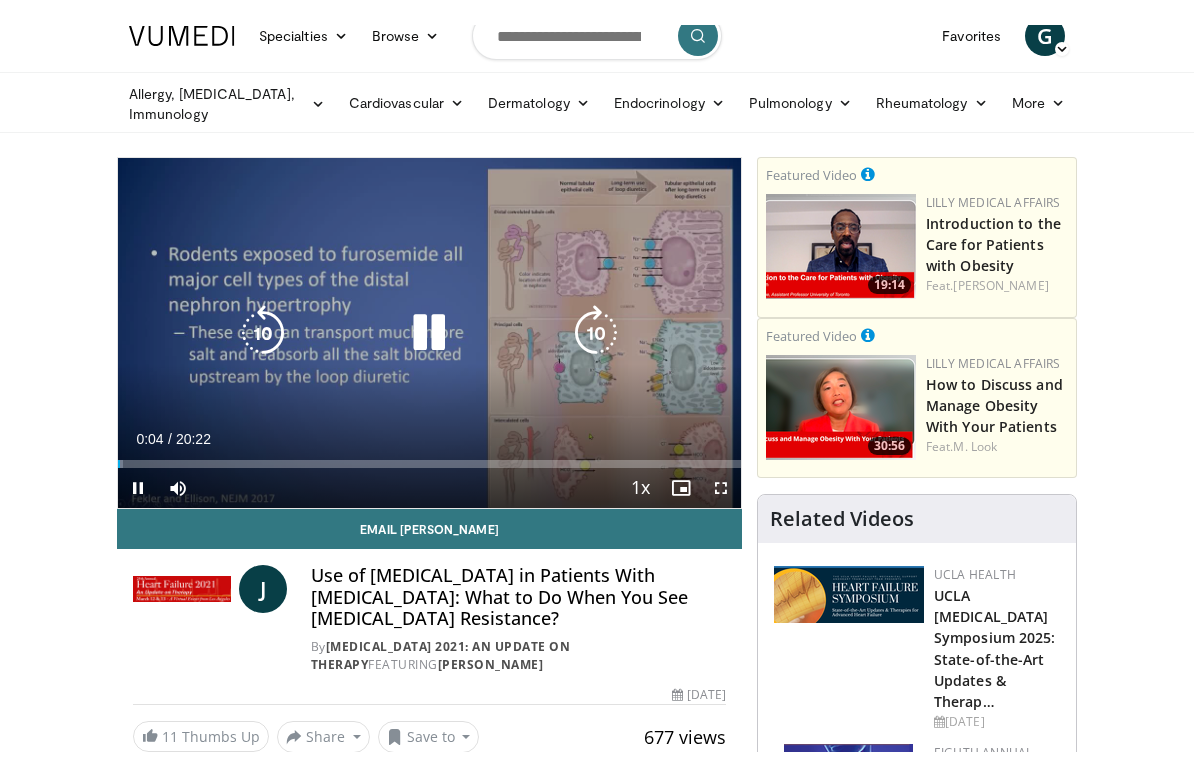 scroll, scrollTop: 24, scrollLeft: 0, axis: vertical 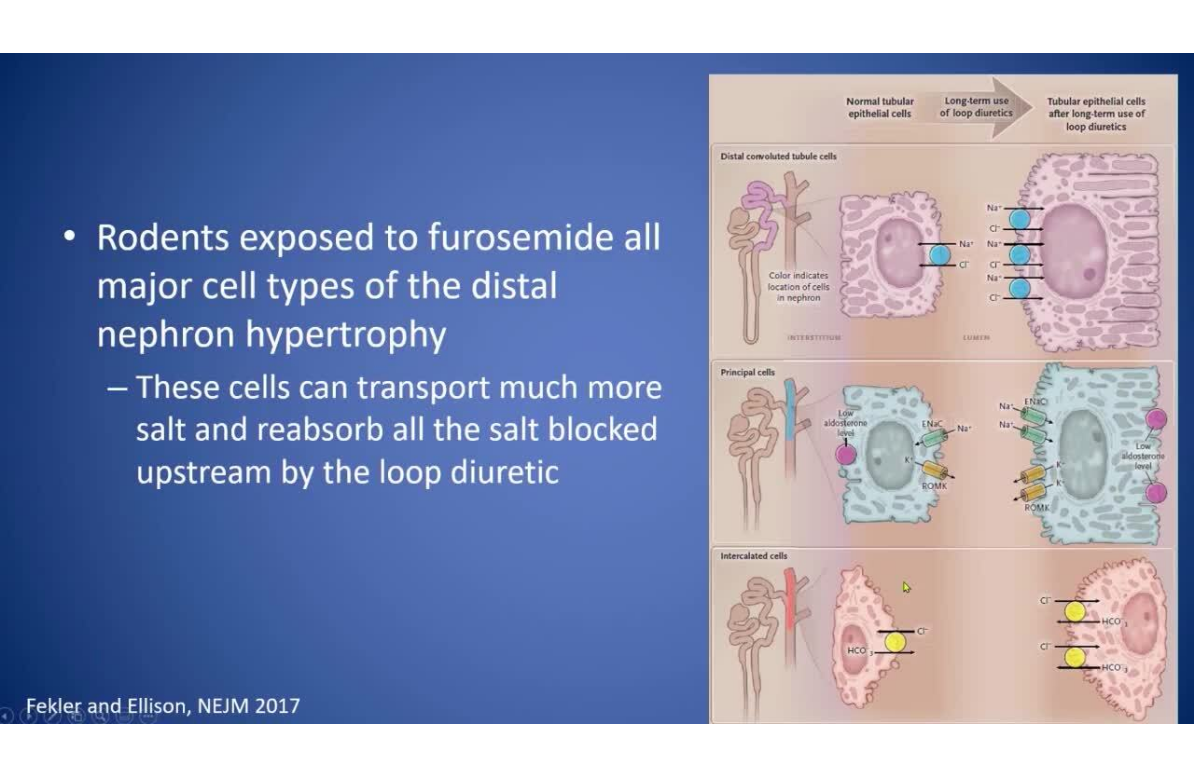 click on "10 seconds
Tap to unmute" at bounding box center [597, 388] 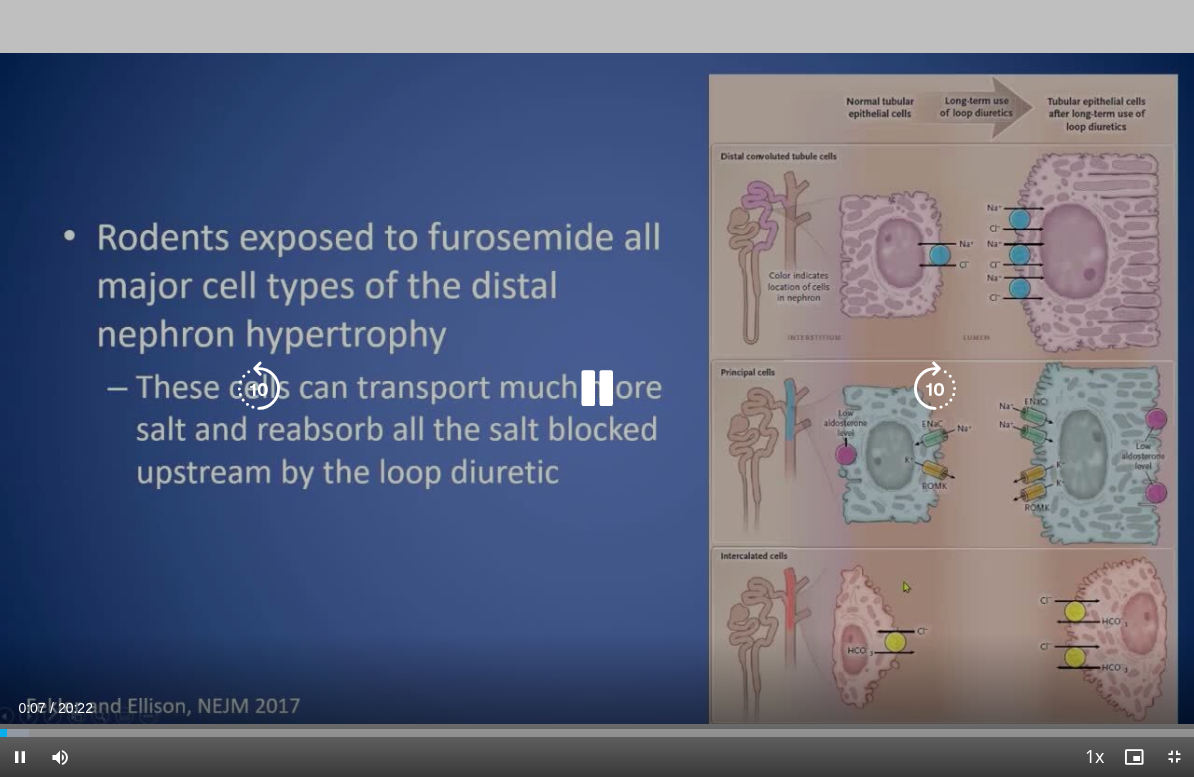 click on "Loaded :  2.45%" at bounding box center (597, 733) 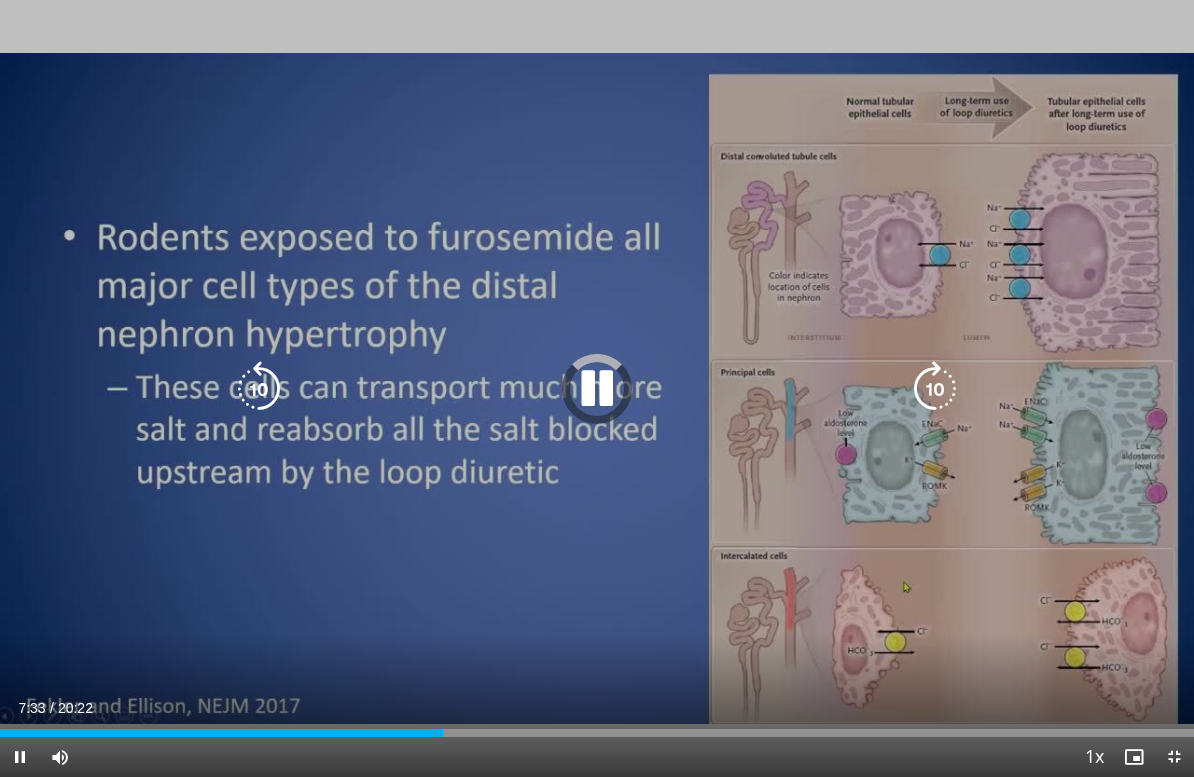 click on "Loaded :  2.45%" at bounding box center (597, 733) 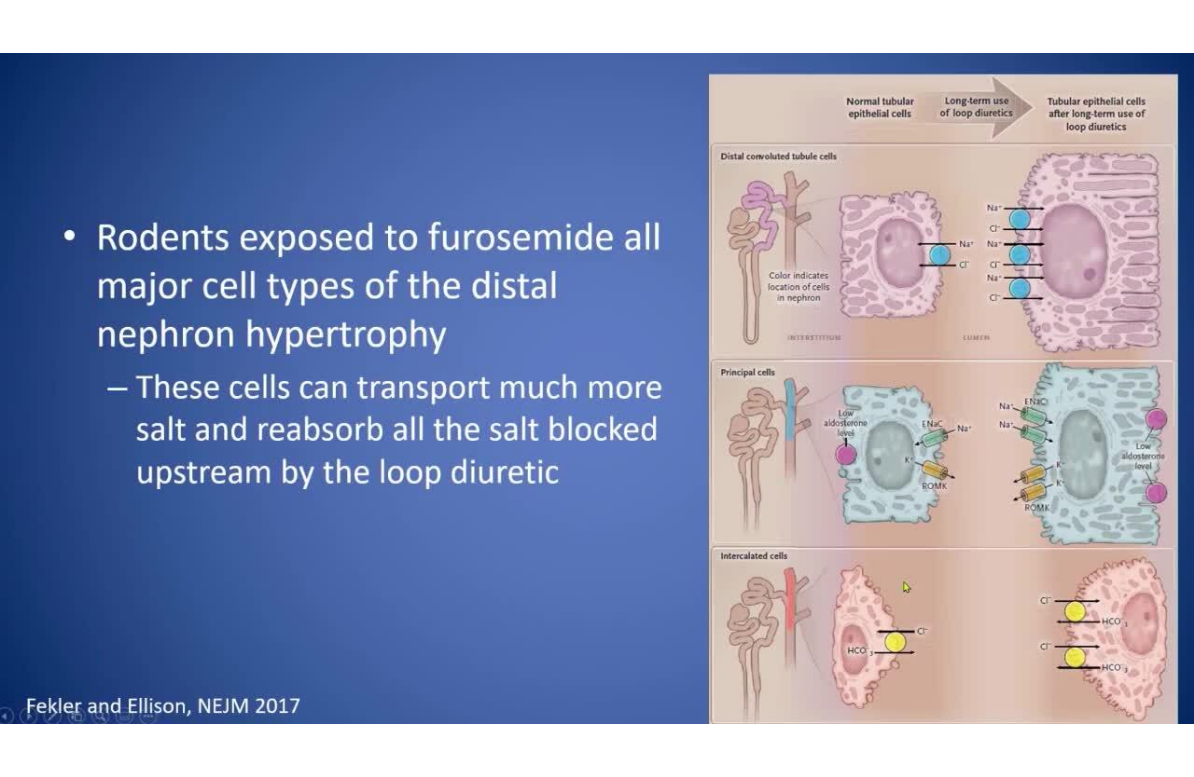 click on "Specialties
Adult & Family Medicine
Allergy, [MEDICAL_DATA], Immunology
Anesthesiology
Cardiology
Dental
Dermatology
Endocrinology
Gastroenterology & Hepatology
[MEDICAL_DATA]
Hematology & Oncology
[MEDICAL_DATA]
Nephrology
Neurology
[GEOGRAPHIC_DATA]
Obstetrics & Gynecology
Ophthalmology
Oral Maxillofacial
Orthopaedics
Otolaryngology
Pediatrics
Plastic Surgery
[GEOGRAPHIC_DATA]
Psychiatry
Pulmonology
Radiation Oncology
[MEDICAL_DATA]
Rheumatology
Urology
Videos" at bounding box center (597, 364) 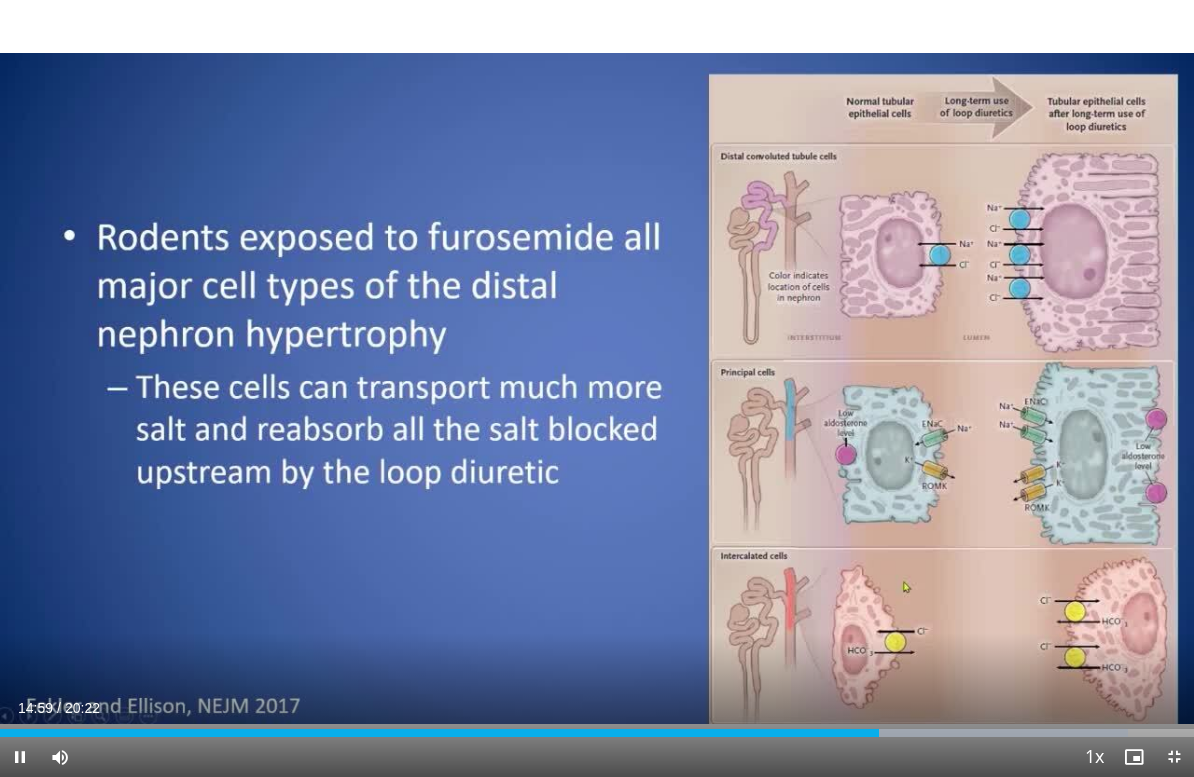 click on "10 seconds
Tap to unmute" at bounding box center [597, 388] 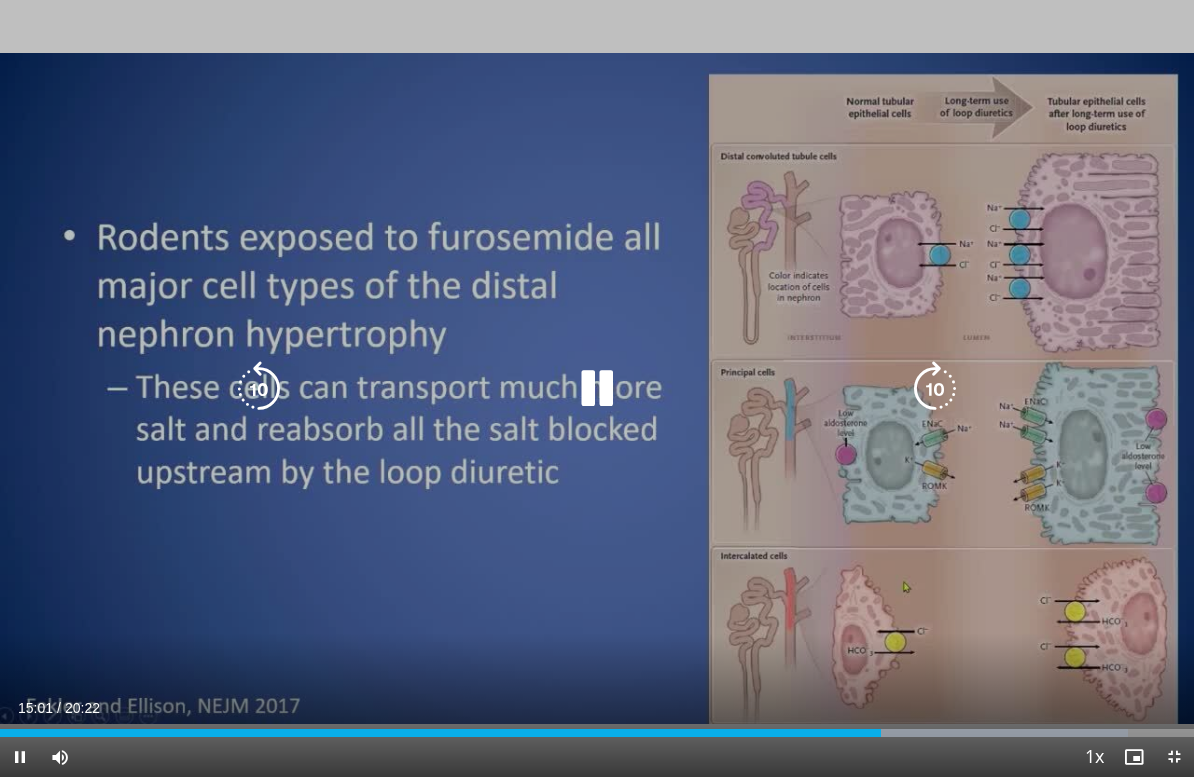 click at bounding box center (259, 389) 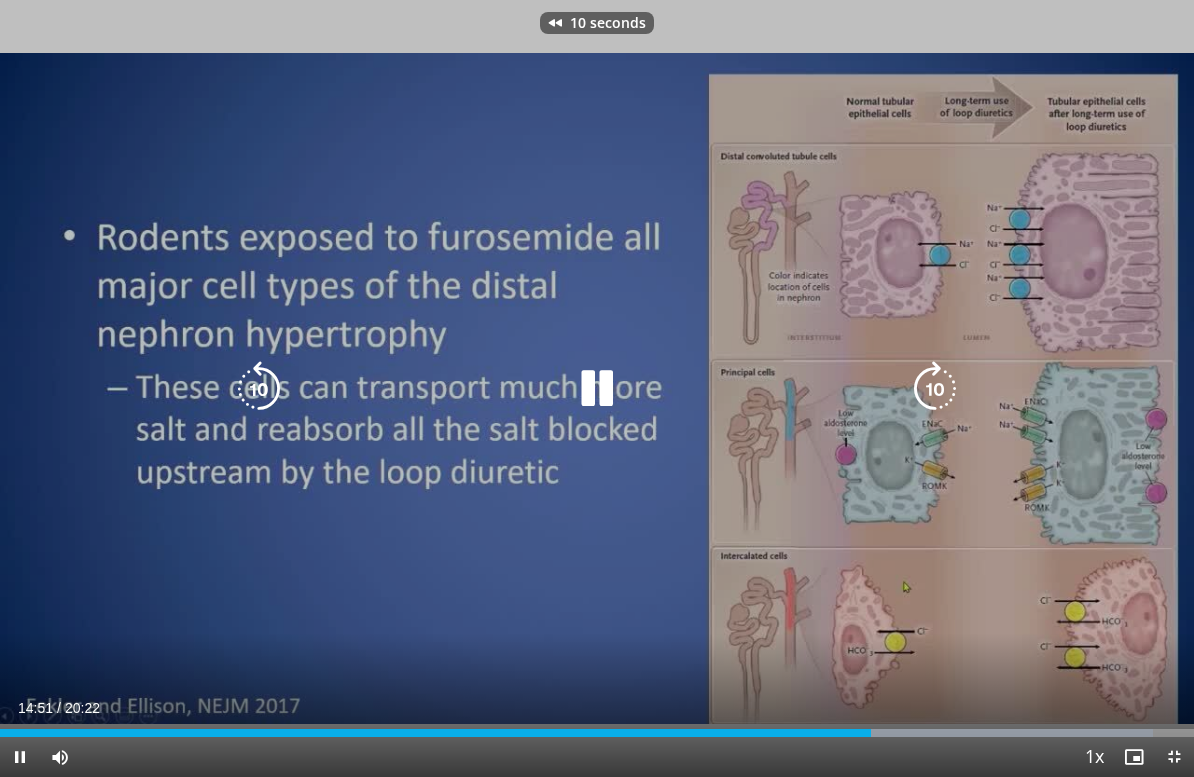 click at bounding box center (259, 389) 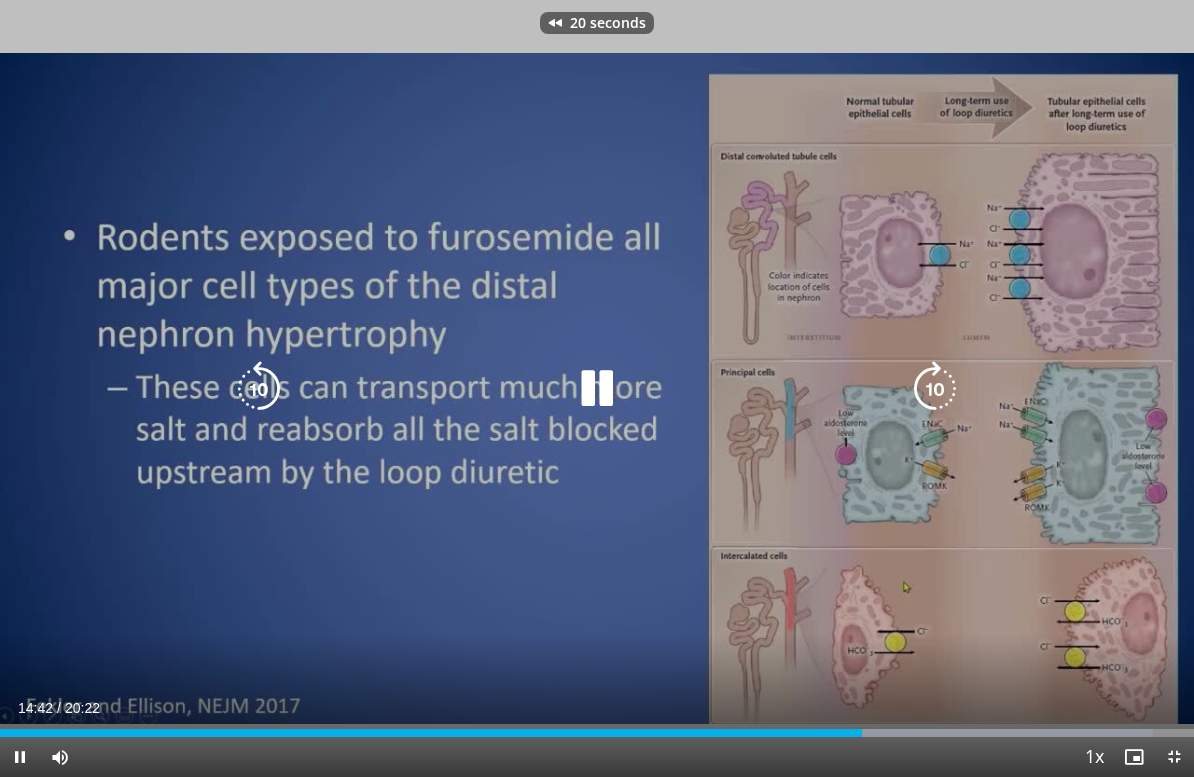 click at bounding box center (259, 389) 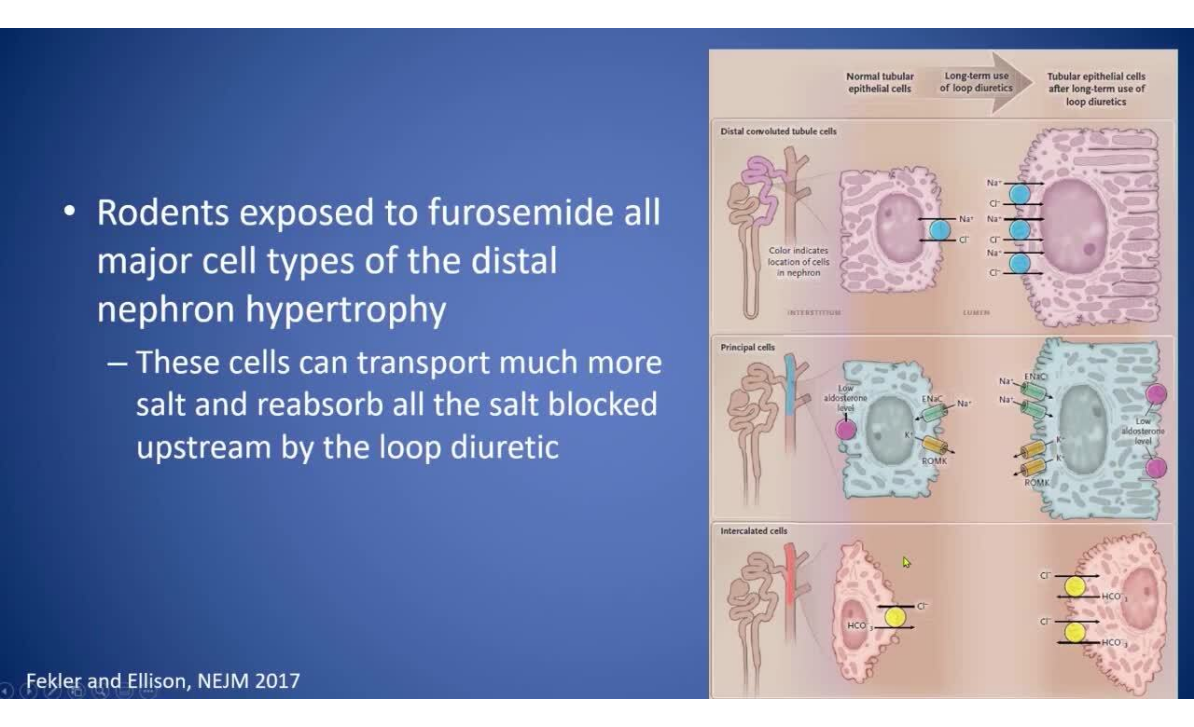 scroll, scrollTop: 0, scrollLeft: 0, axis: both 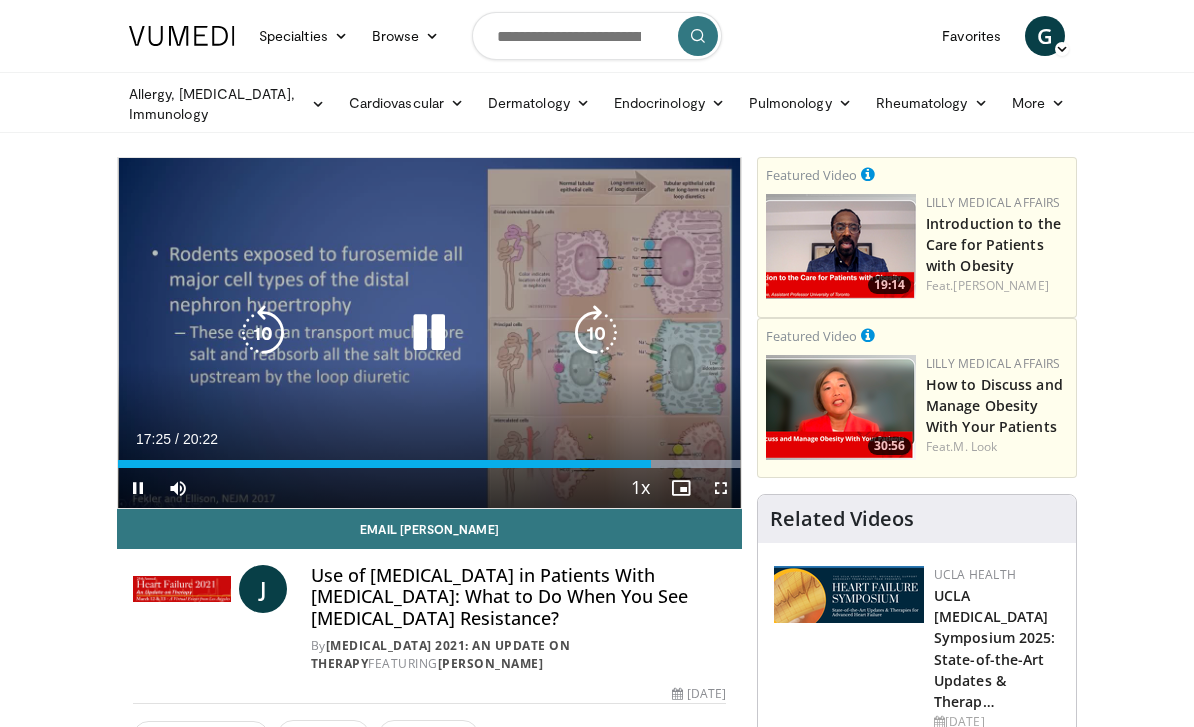 click at bounding box center [429, 333] 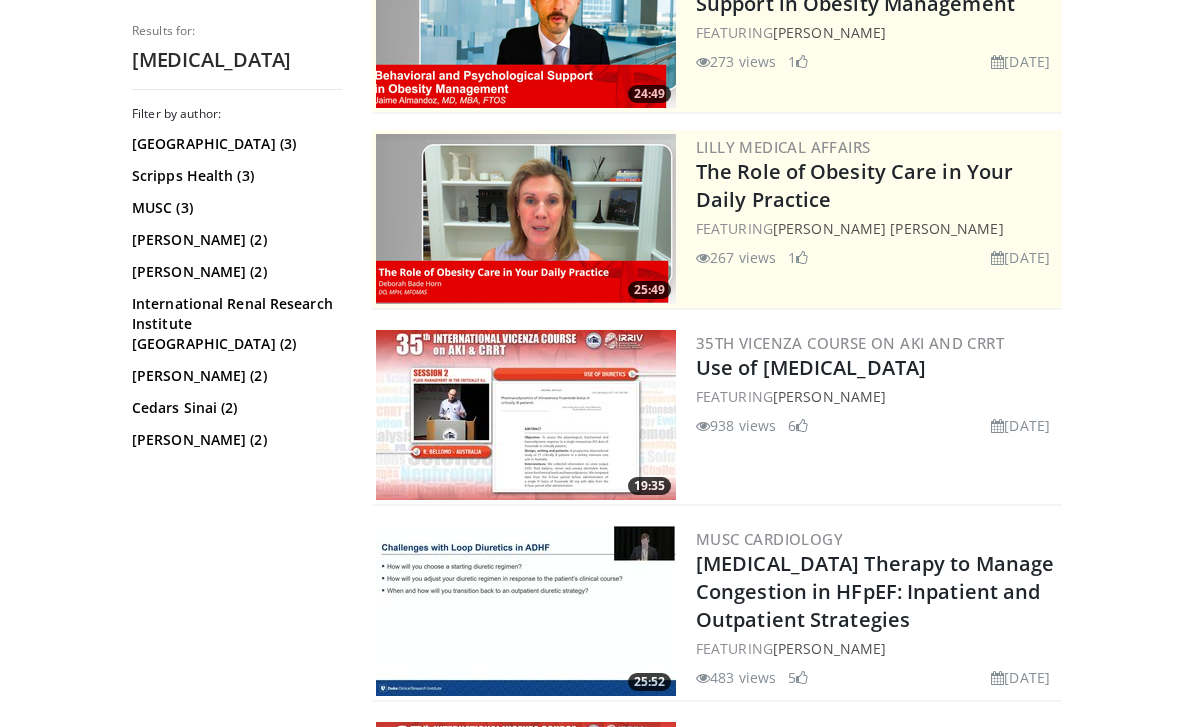 scroll, scrollTop: 329, scrollLeft: 0, axis: vertical 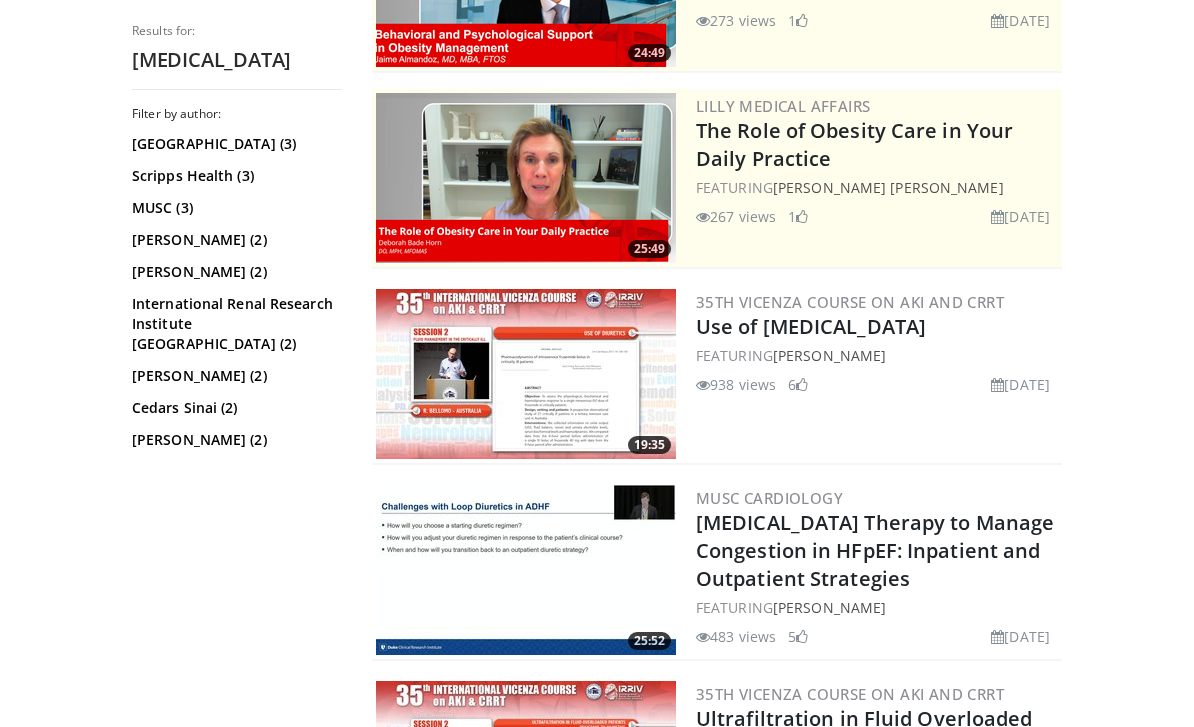 click on "Specialties
Adult & Family Medicine
Allergy, [MEDICAL_DATA], Immunology
Anesthesiology
Cardiology
Dental
Dermatology
Endocrinology
Gastroenterology & Hepatology
[MEDICAL_DATA]
Hematology & Oncology
[MEDICAL_DATA]
Nephrology
Neurology
[GEOGRAPHIC_DATA]
Obstetrics & Gynecology
Ophthalmology
Oral Maxillofacial
Orthopaedics
Otolaryngology
Pediatrics
Plastic Surgery
[GEOGRAPHIC_DATA]
Psychiatry
Pulmonology
Radiation Oncology
[MEDICAL_DATA]
Rheumatology
Urology" at bounding box center (597, 2841) 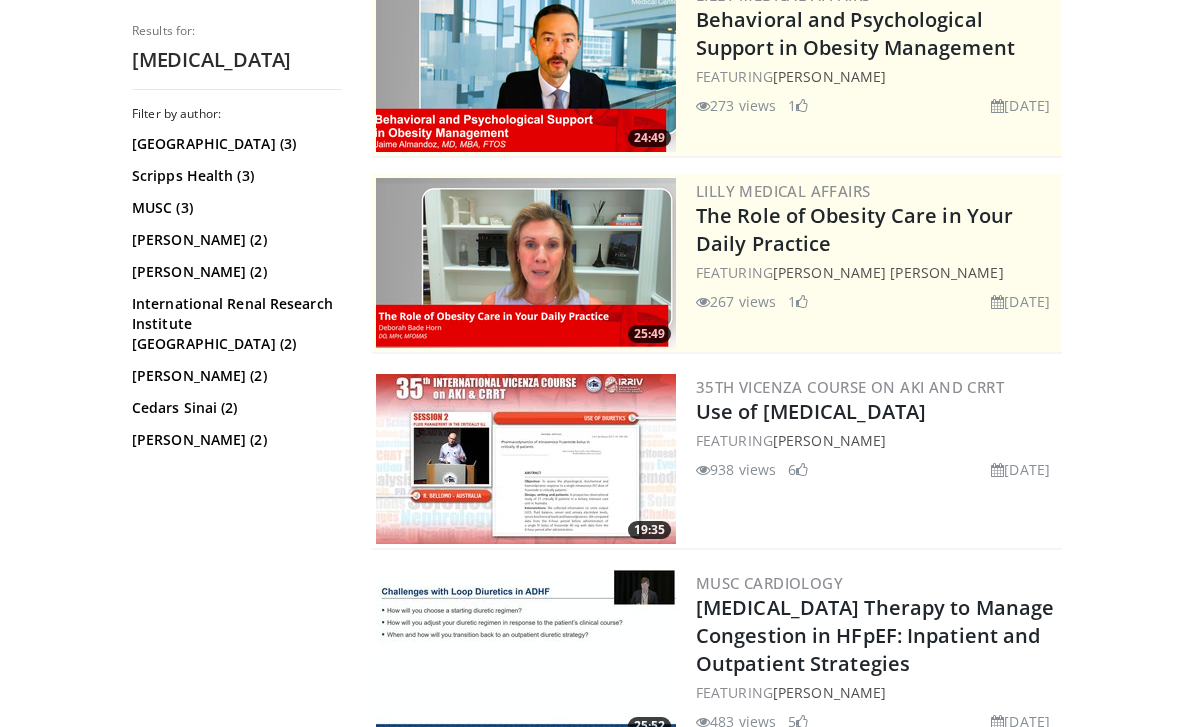 scroll, scrollTop: 243, scrollLeft: 0, axis: vertical 